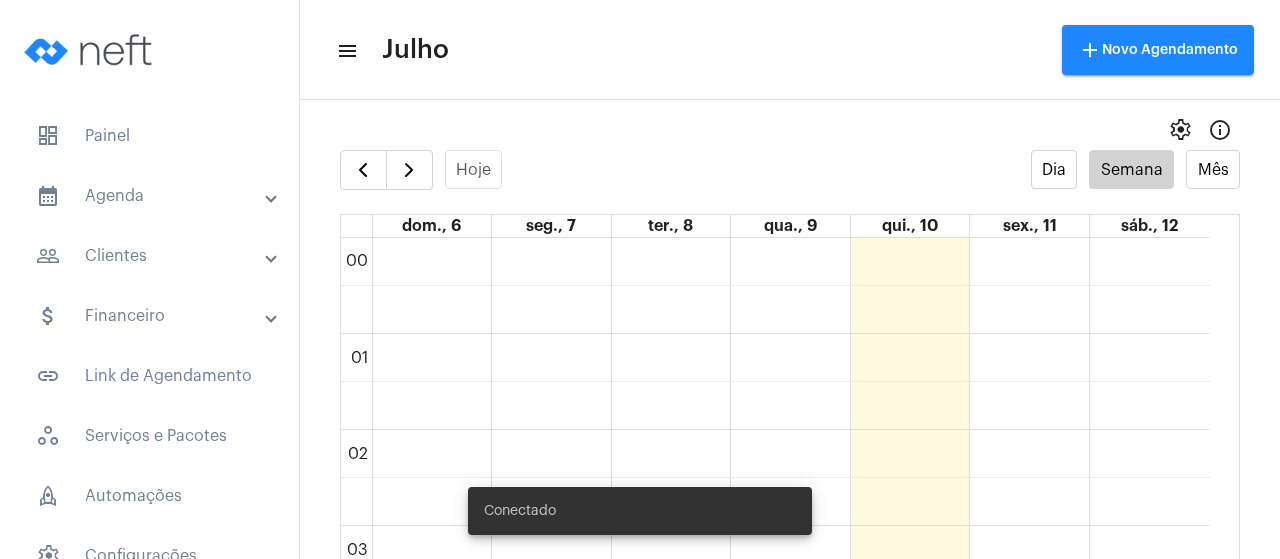 scroll, scrollTop: 0, scrollLeft: 0, axis: both 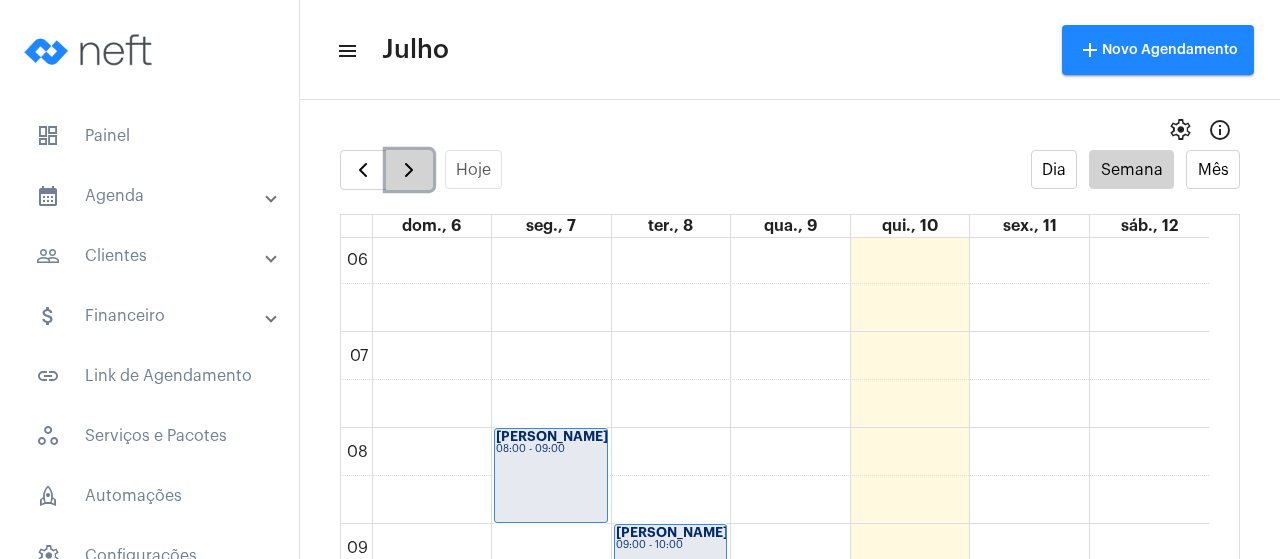 click 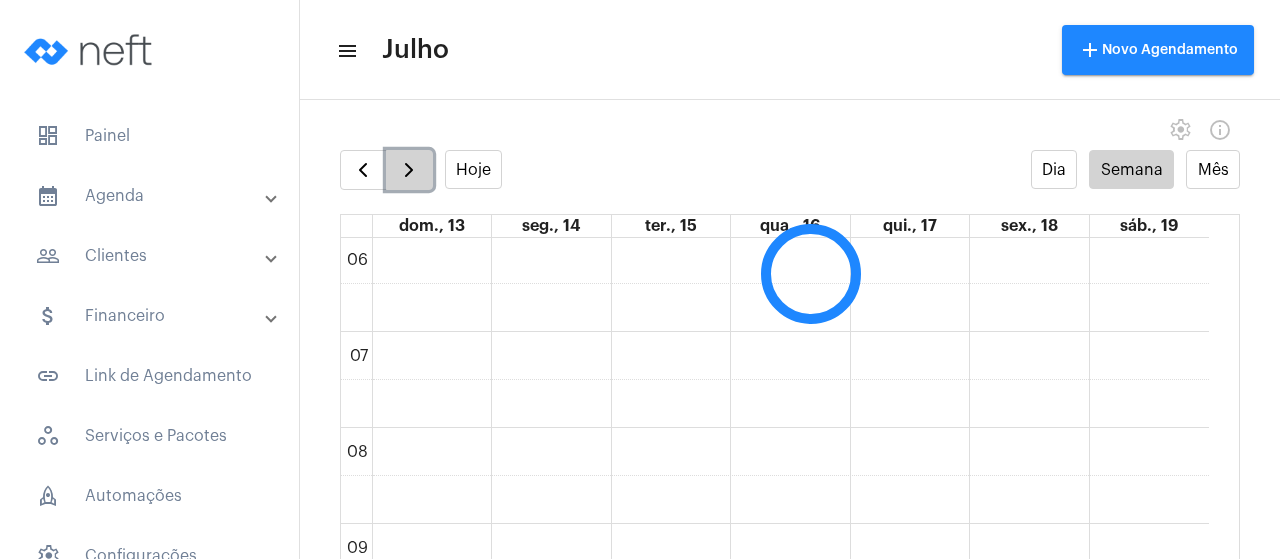scroll, scrollTop: 576, scrollLeft: 0, axis: vertical 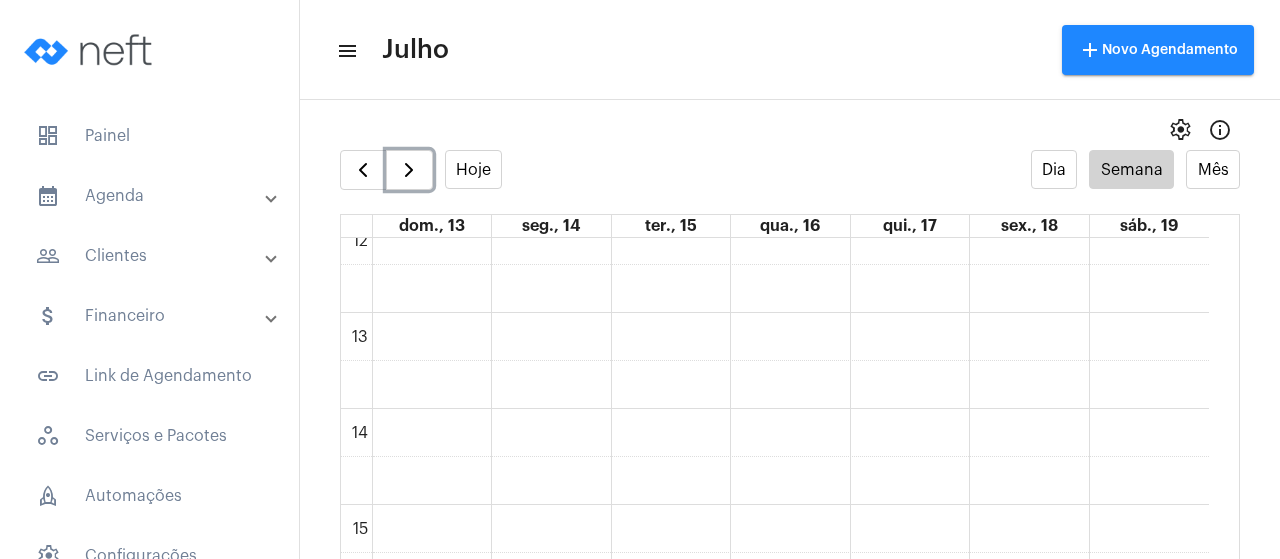 type 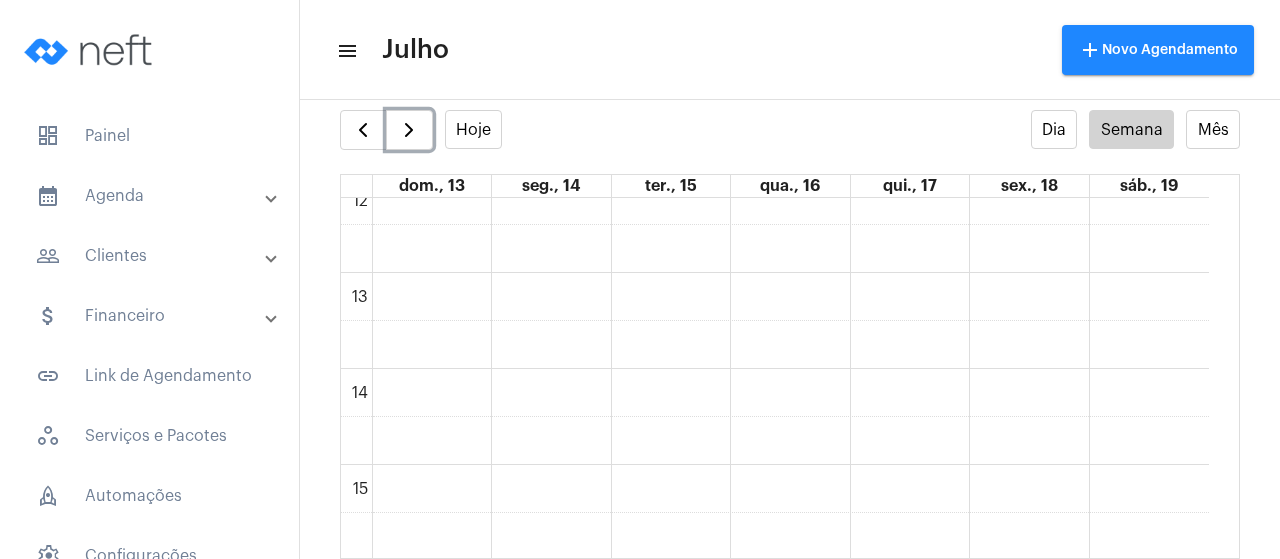 scroll, scrollTop: 0, scrollLeft: 0, axis: both 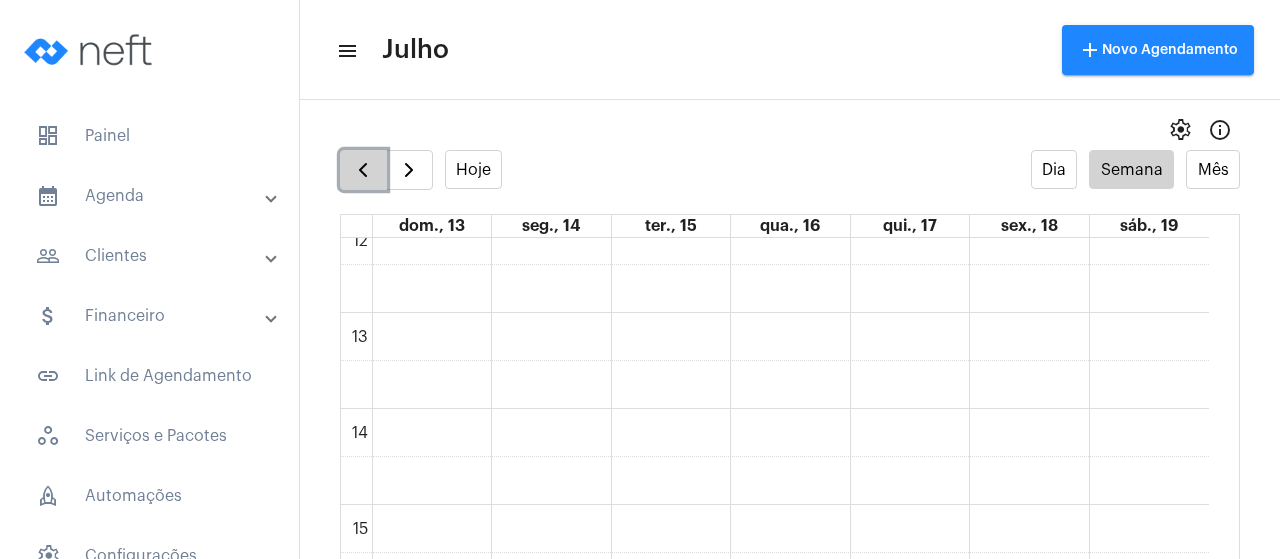 click 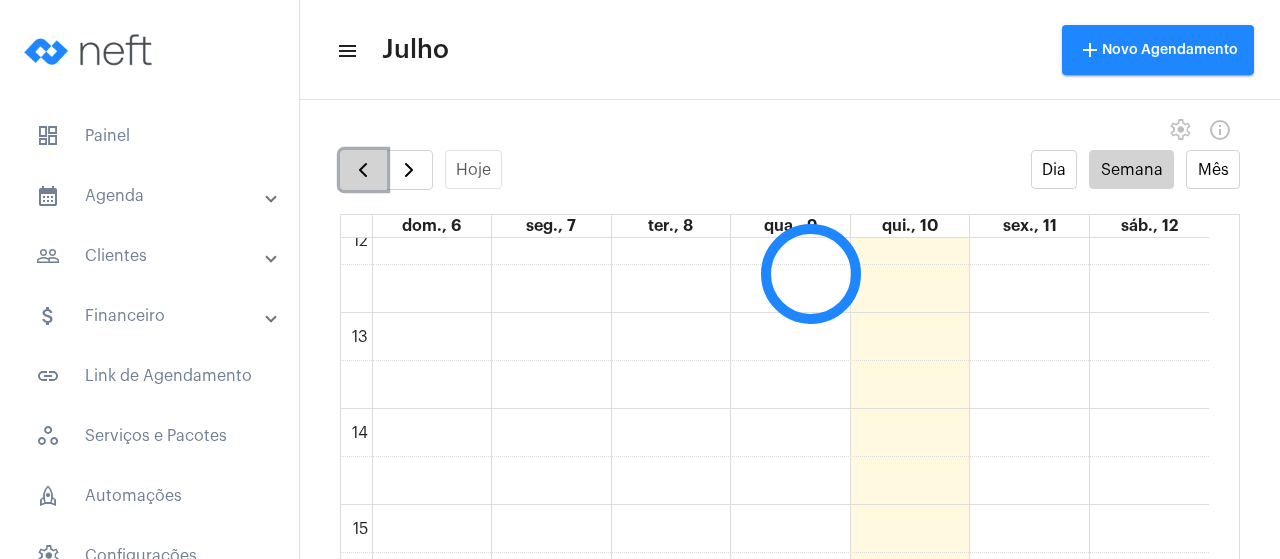 scroll, scrollTop: 576, scrollLeft: 0, axis: vertical 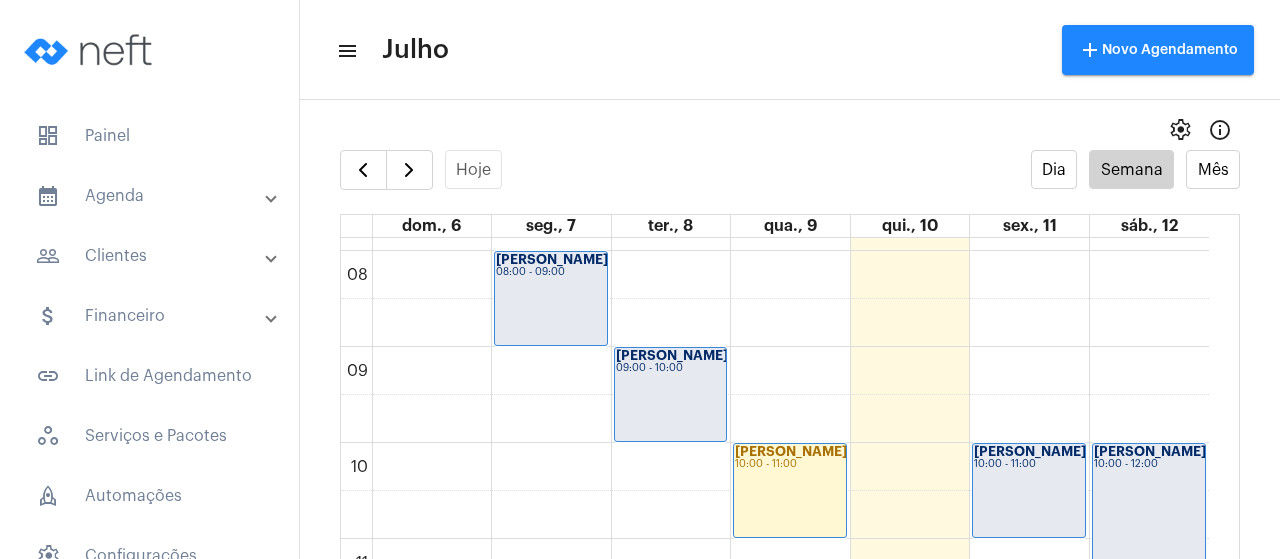 click on "settings  info_outlined Hoje Dia Semana Mês dom., 6 seg., 7 ter., 8 qua., 9 qui., 10 sex., 11 sáb., 12 00 01 02 03 04 05 06 07 08 09 10 11 12 13 14 15 16 17 18 19 20 21 22 23
[PERSON_NAME]
08:00 - 09:00
[PERSON_NAME] ...
18:00 - 19:00
[PERSON_NAME]
19:00 - 20:00
[PERSON_NAME]
14:00 - 17:00
[PERSON_NAME]...
16:00 - 18:00
[PERSON_NAME]
09:00 - 10:00
[PERSON_NAME]
18:00 - 18:45
[PERSON_NAME] psico
19:30 - 20:30
[PERSON_NAME]...
10:00 - 11:00" 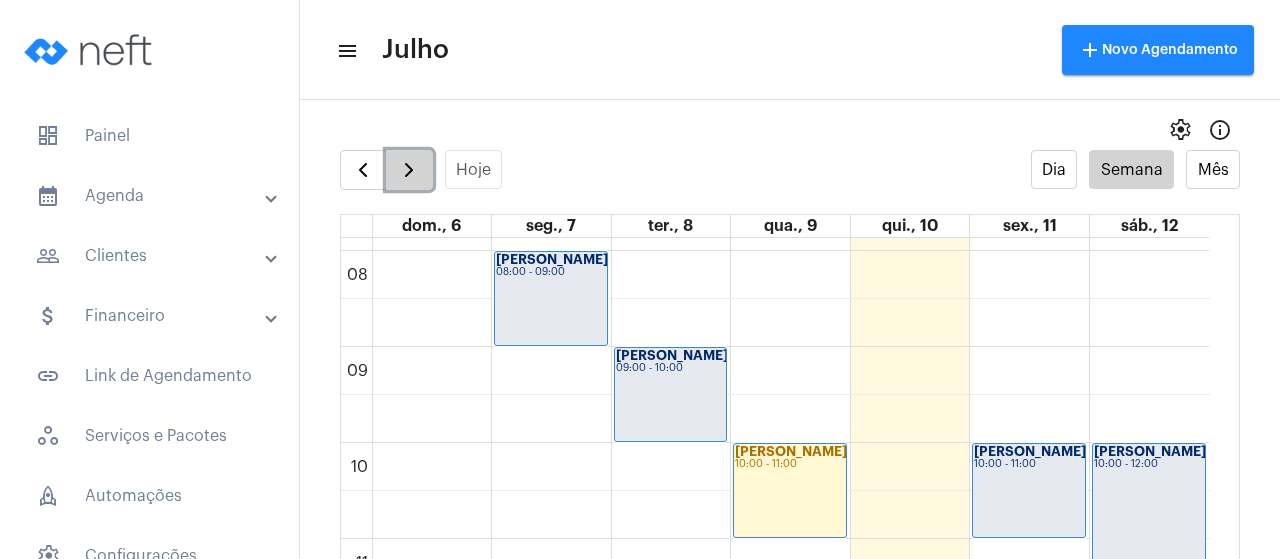 click 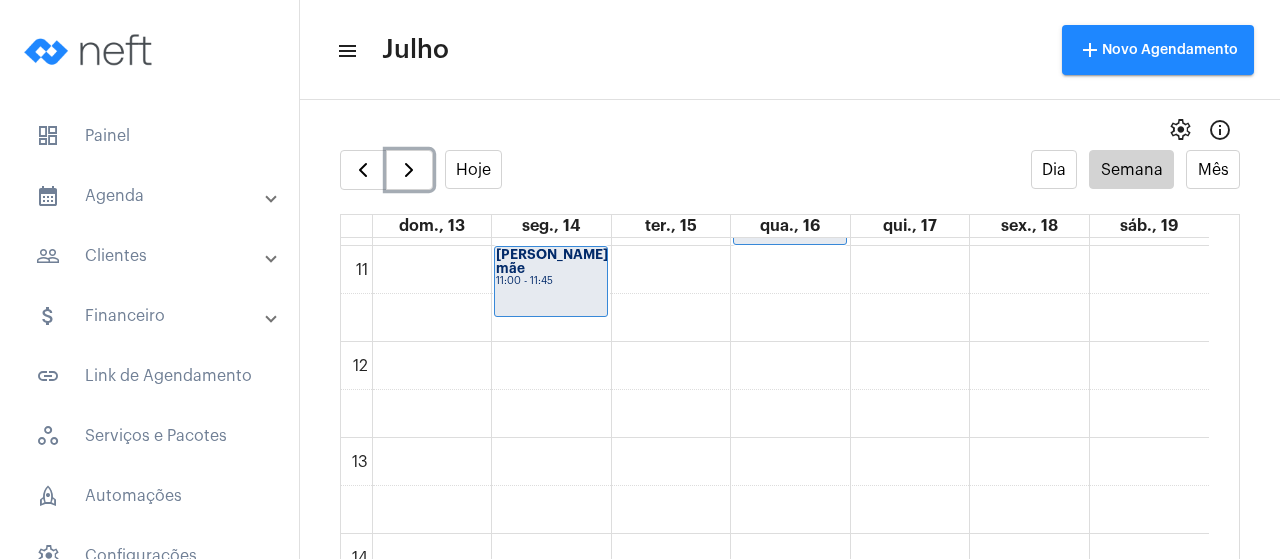 scroll, scrollTop: 1144, scrollLeft: 0, axis: vertical 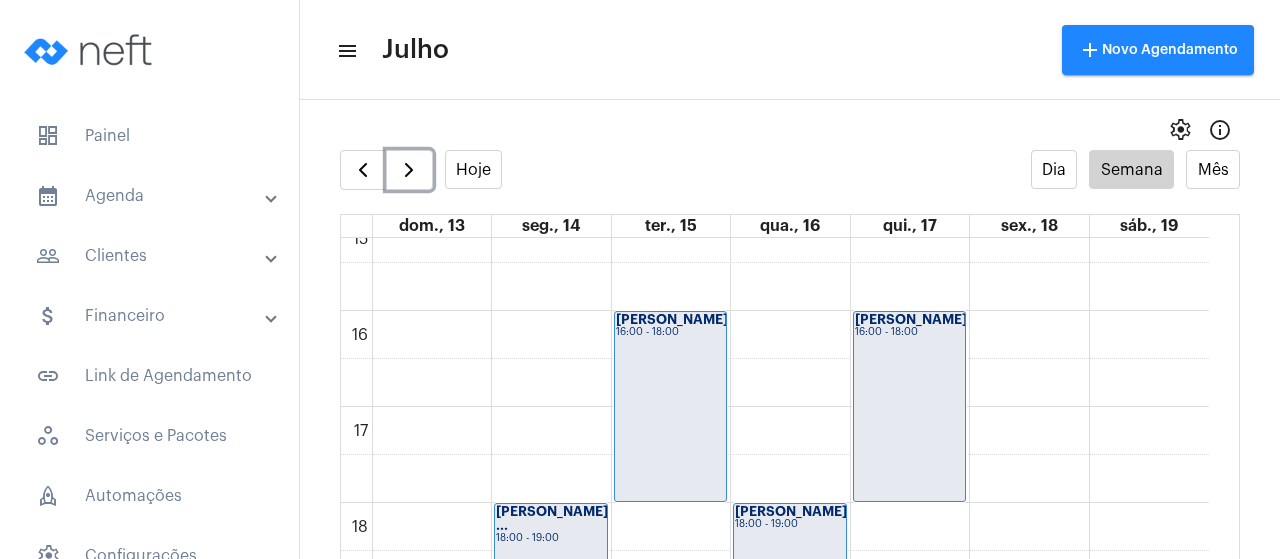 click on "[PERSON_NAME]...
16:00 - 18:00" 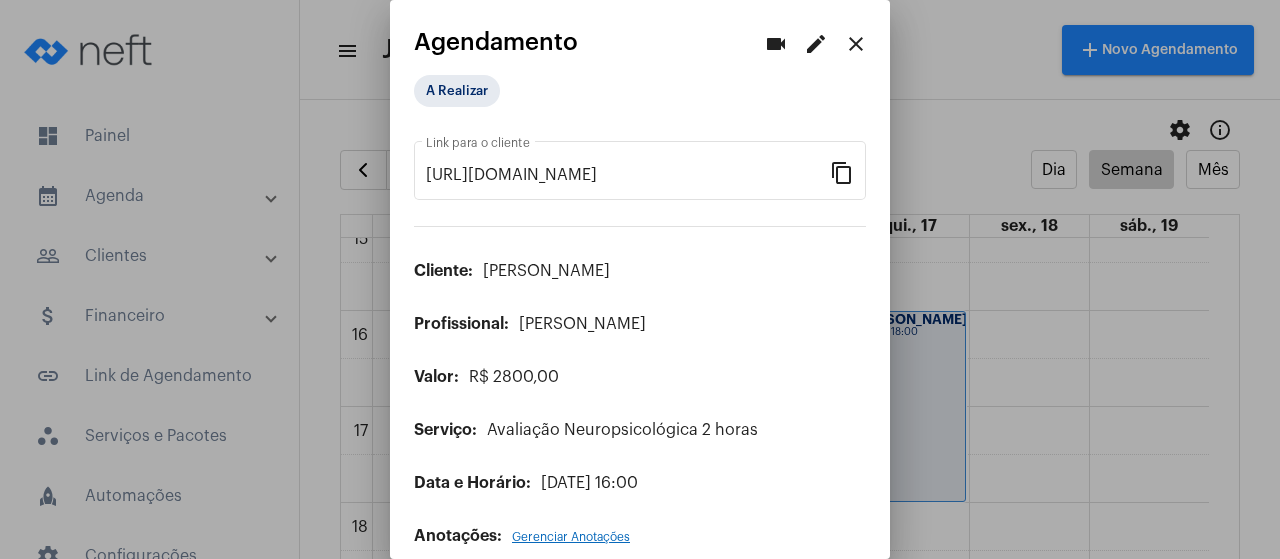 click on "edit" at bounding box center (816, 44) 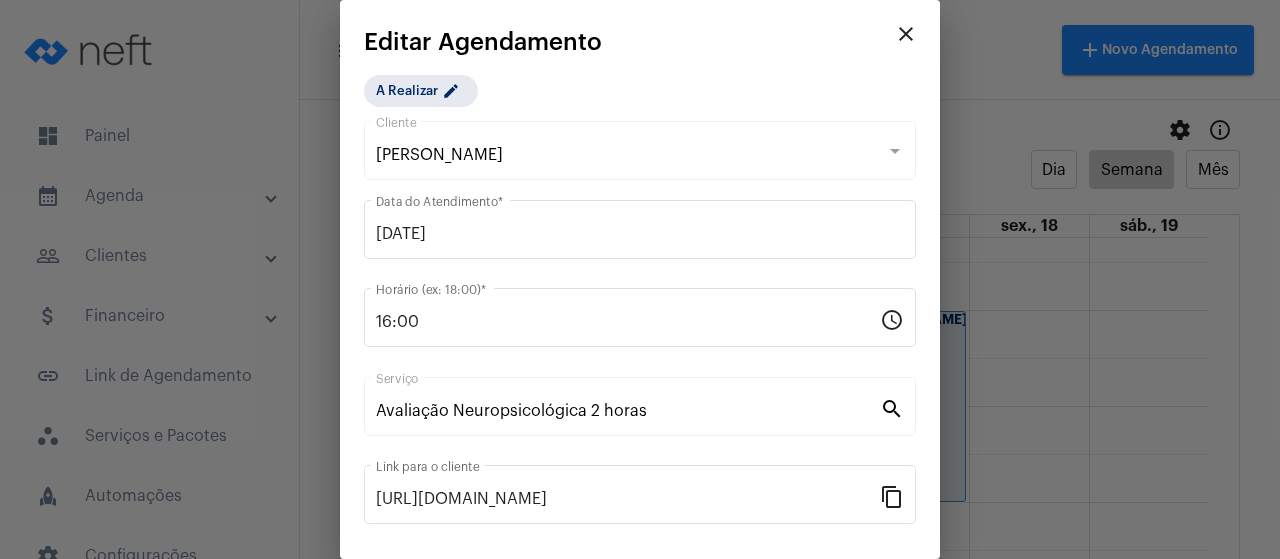 click on "Editar Agendamento" at bounding box center [625, 42] 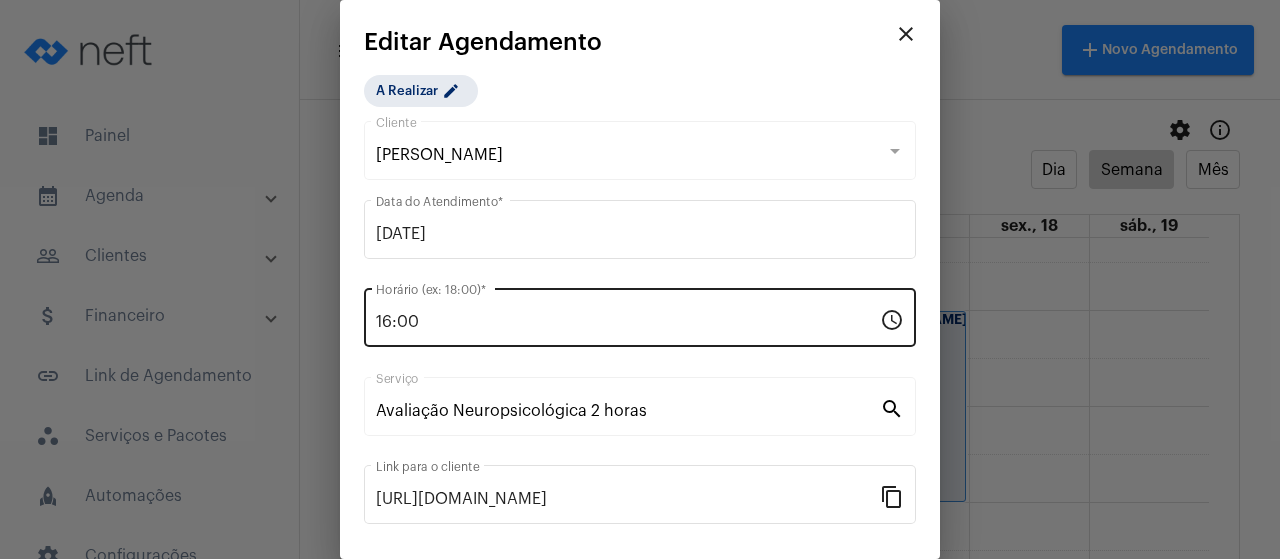 click on "16:00 Horário (ex: 18:00)  *" at bounding box center [628, 315] 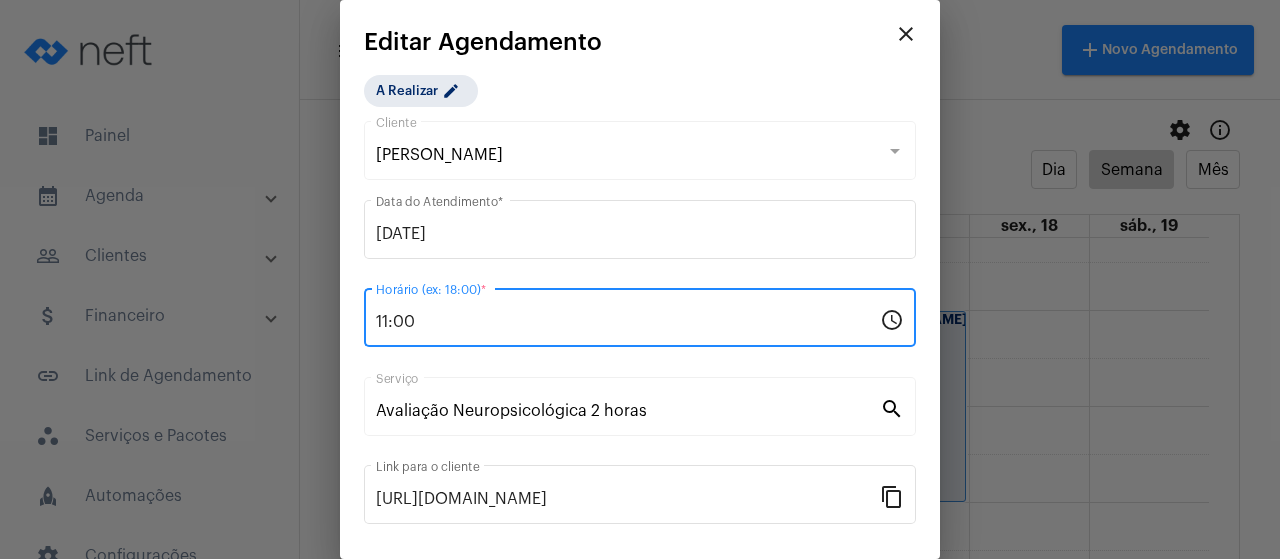 type on "11:00" 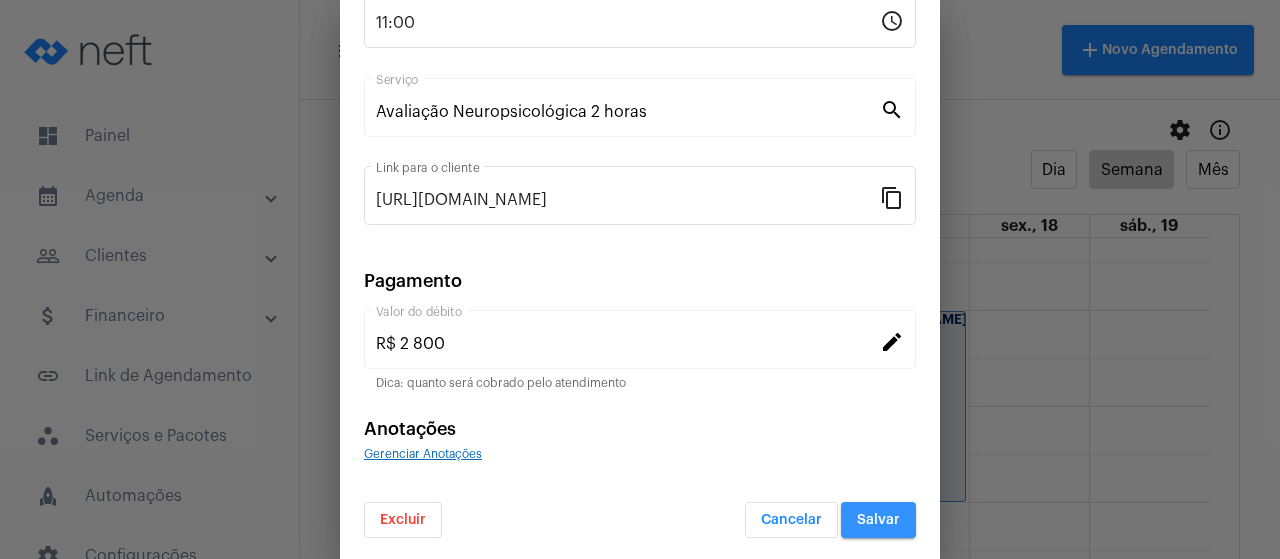 click on "Salvar" at bounding box center [878, 520] 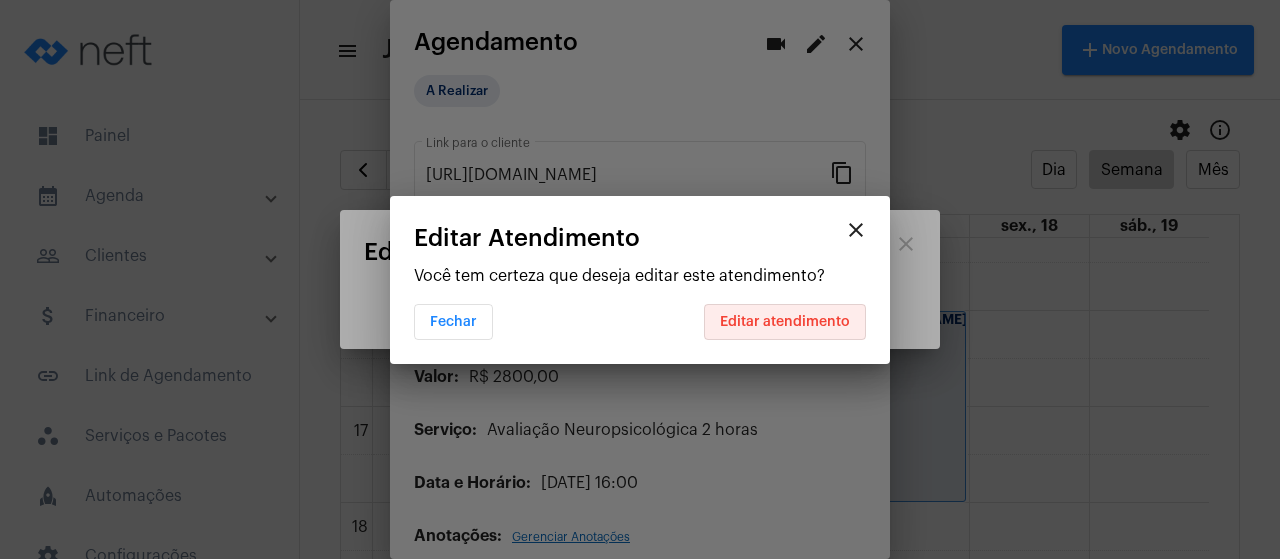 click on "Editar atendimento" at bounding box center (785, 322) 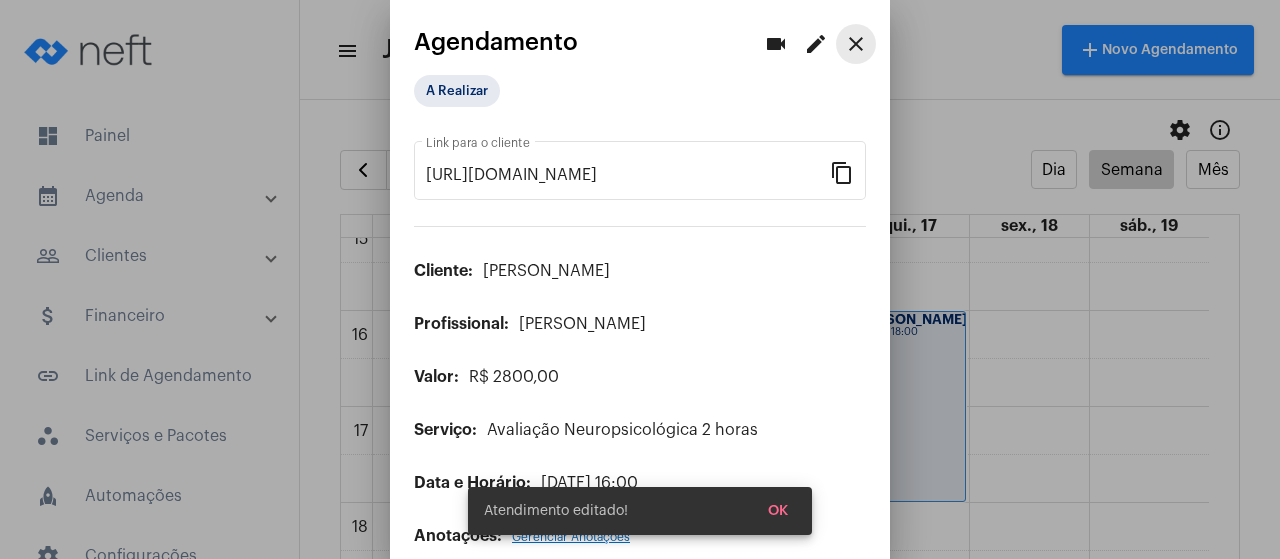 click on "close" at bounding box center [856, 44] 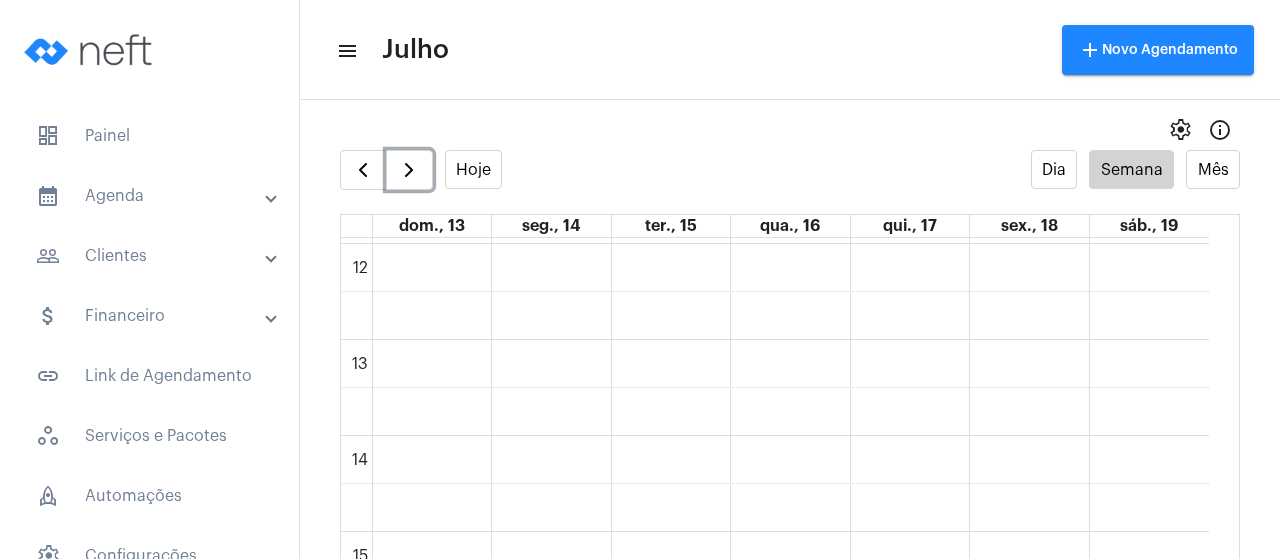 scroll, scrollTop: 829, scrollLeft: 0, axis: vertical 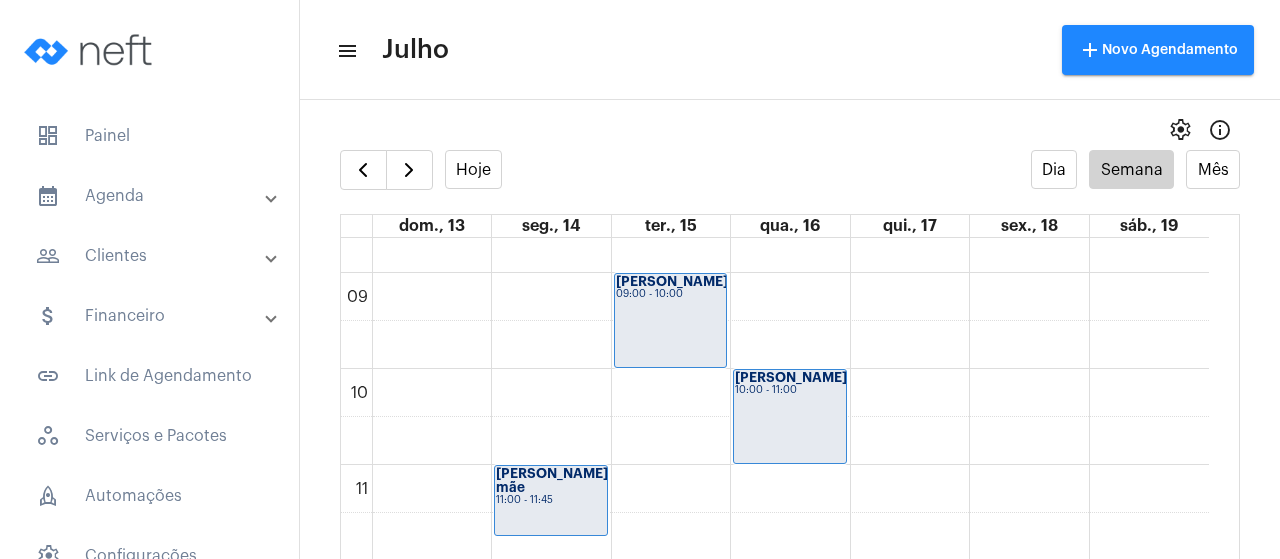 drag, startPoint x: 1232, startPoint y: 477, endPoint x: 1218, endPoint y: 407, distance: 71.38628 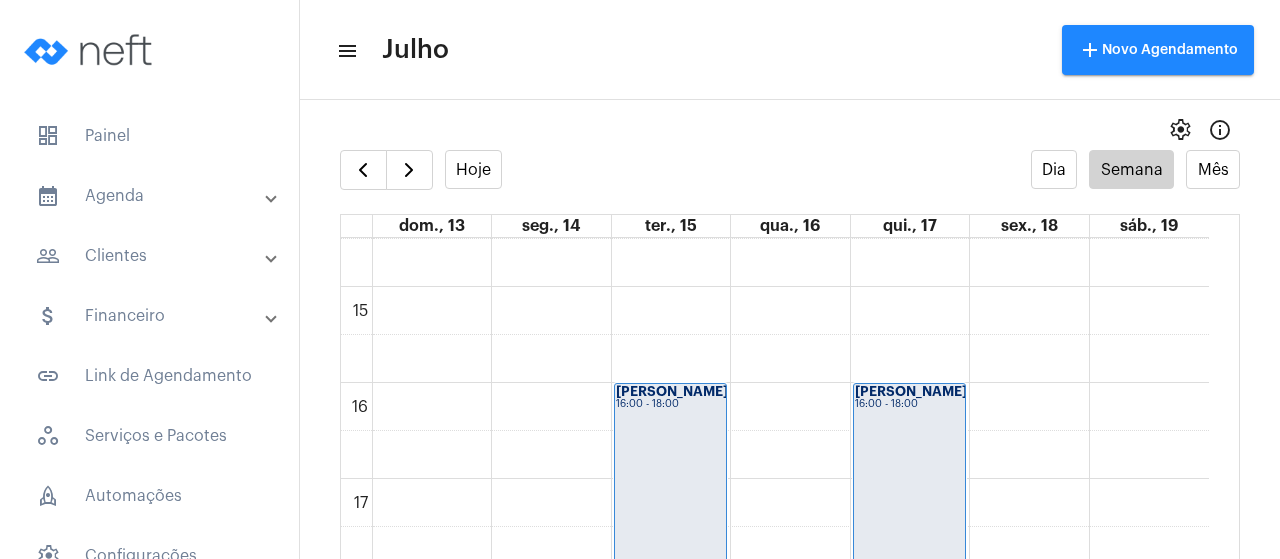 scroll, scrollTop: 1380, scrollLeft: 0, axis: vertical 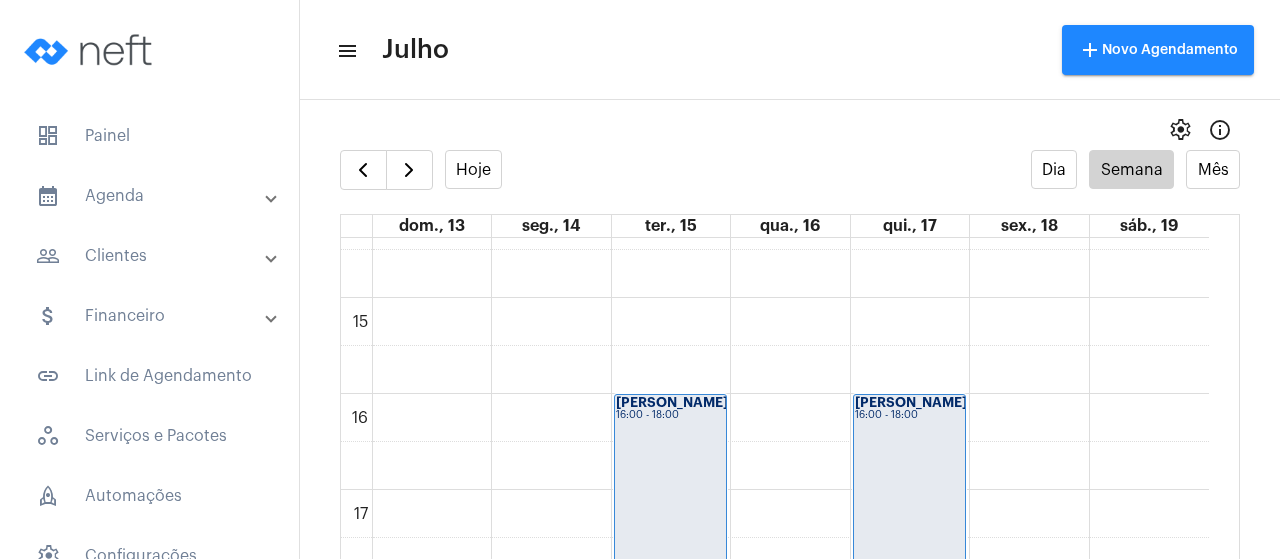 click on "[PERSON_NAME]...
16:00 - 18:00" 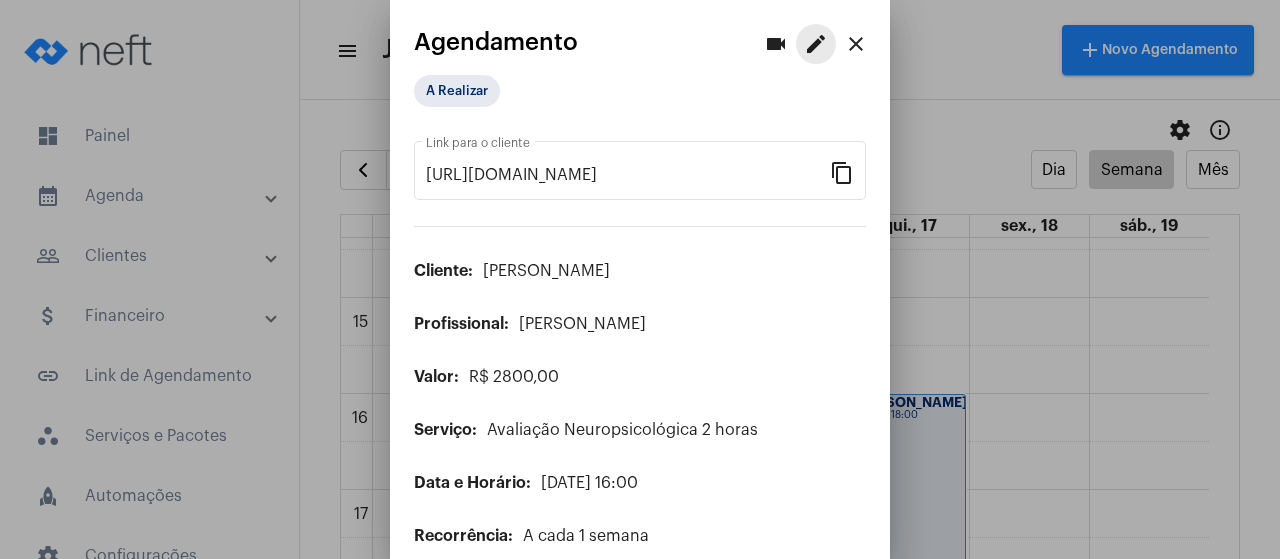click on "edit" at bounding box center (816, 44) 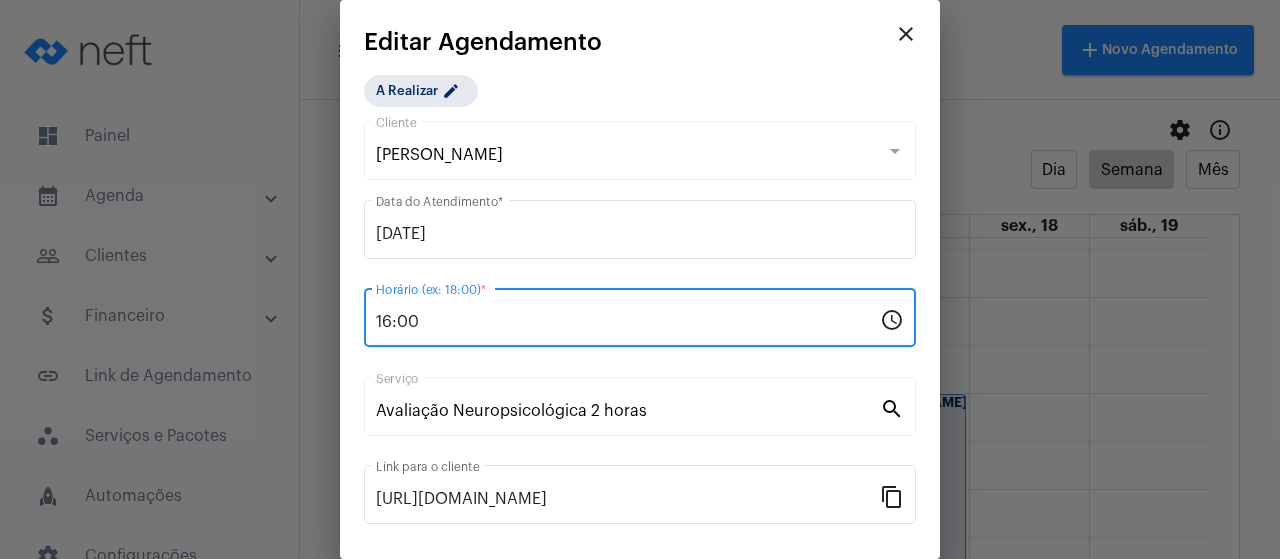 click on "16:00" at bounding box center [628, 322] 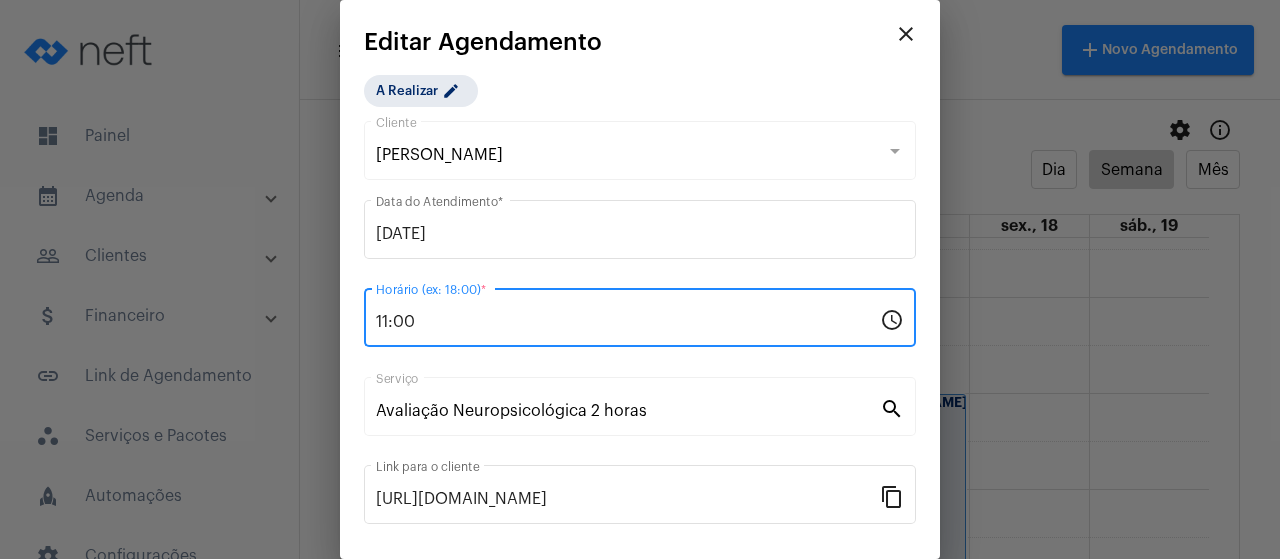 type on "11:00" 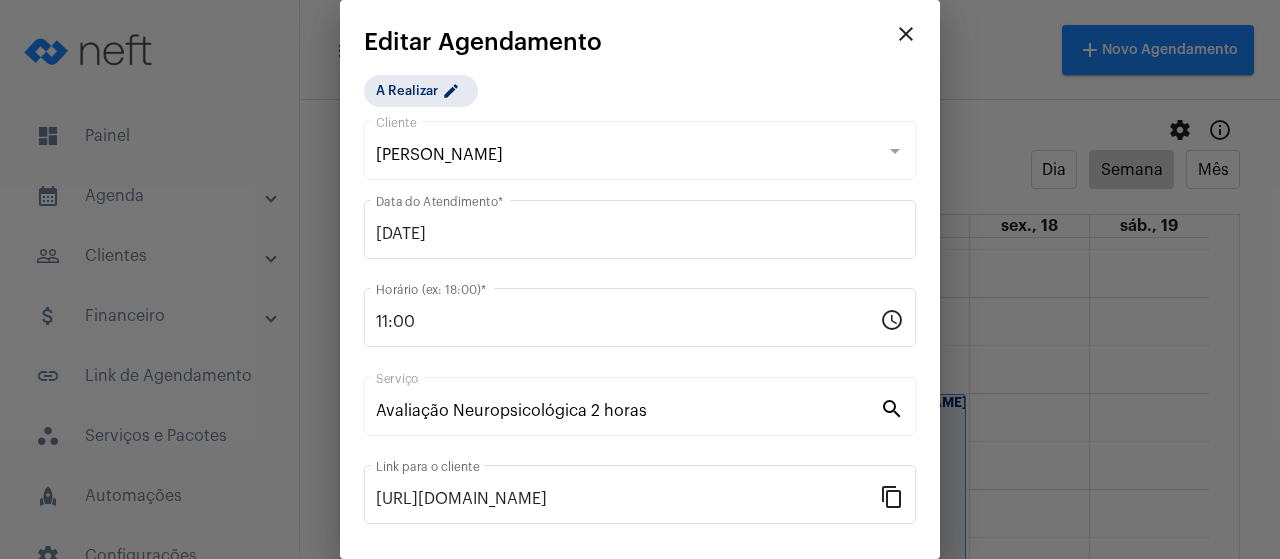 scroll, scrollTop: 299, scrollLeft: 0, axis: vertical 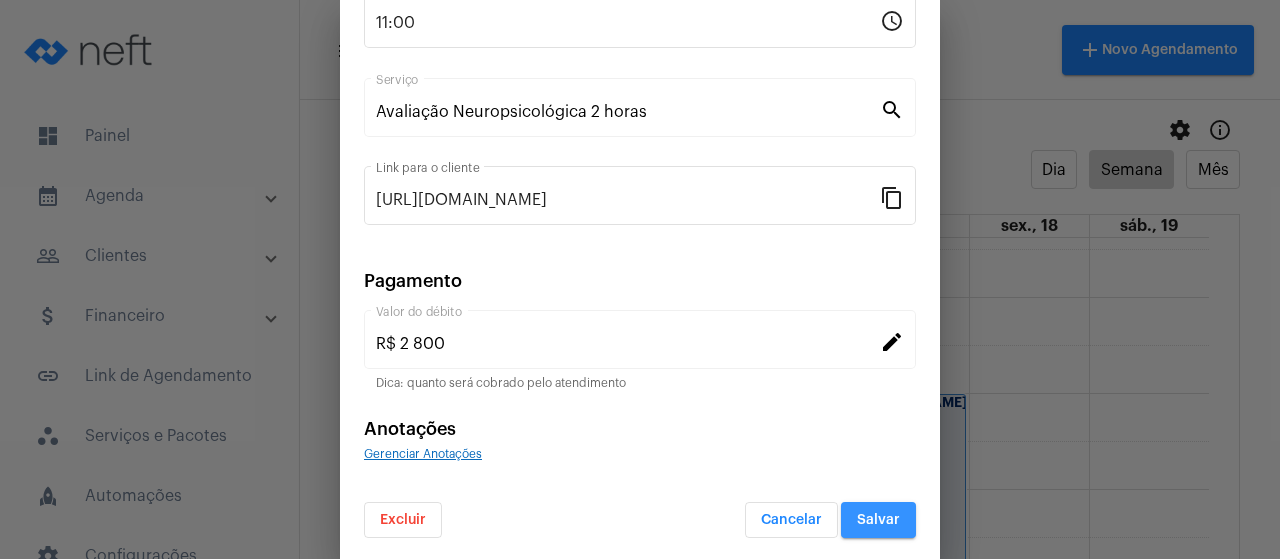click on "Salvar" at bounding box center (878, 520) 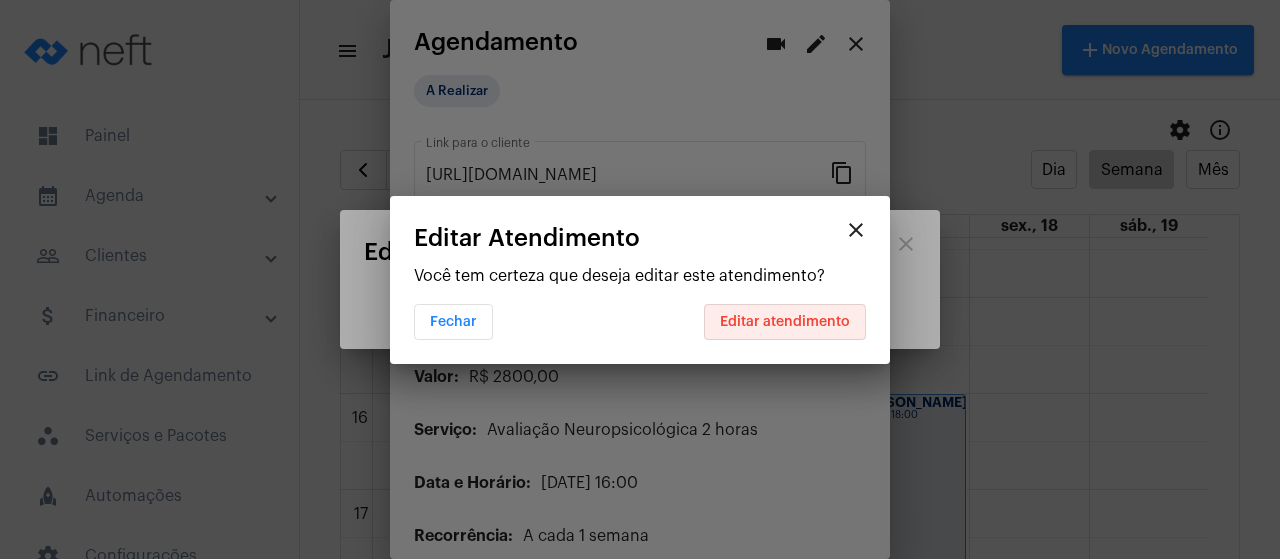 click on "Editar atendimento" at bounding box center [785, 322] 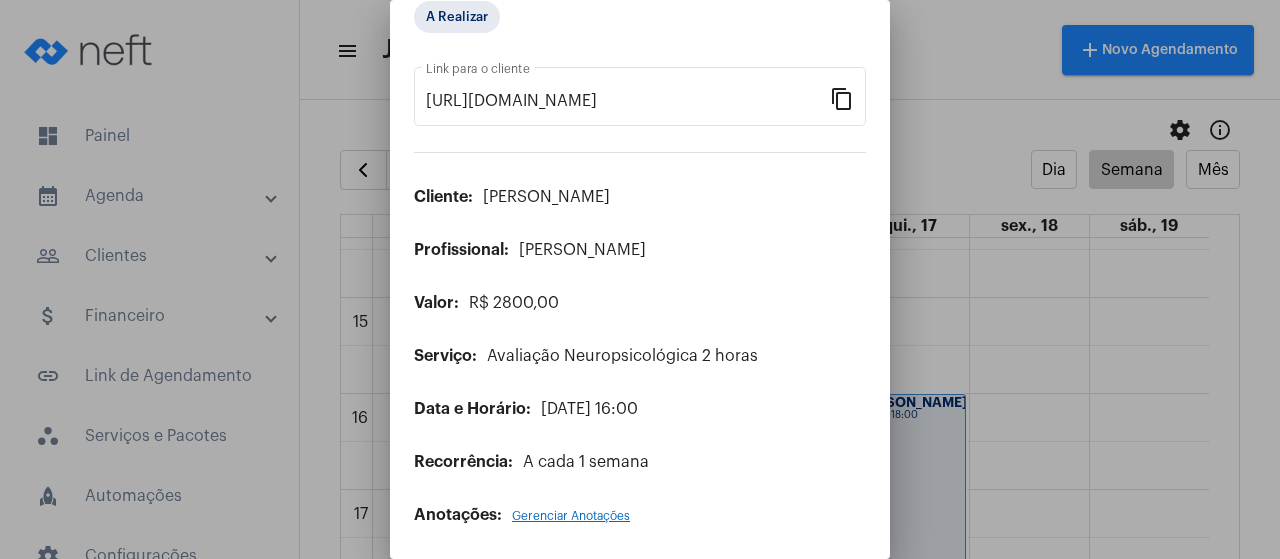 scroll, scrollTop: 0, scrollLeft: 0, axis: both 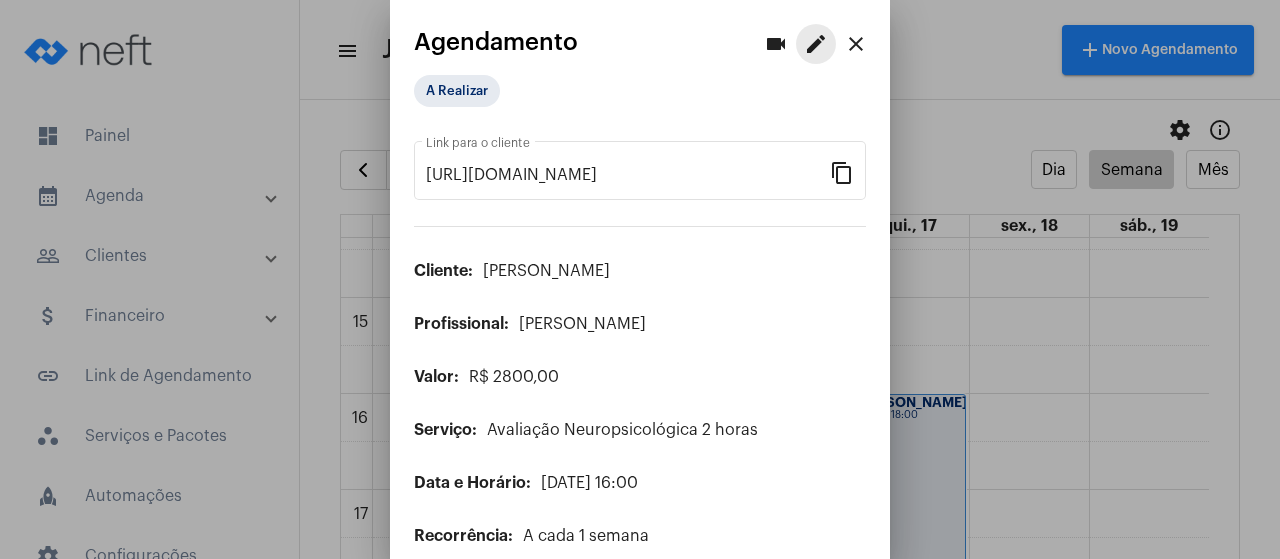 click on "edit" at bounding box center [816, 44] 